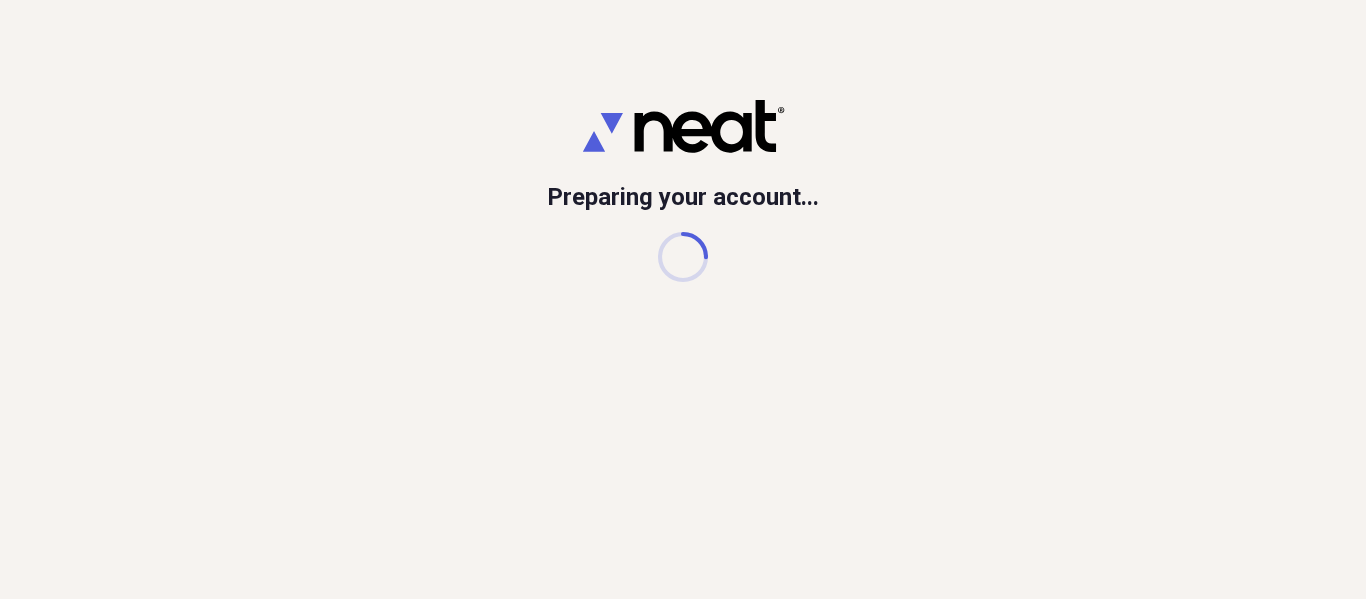 scroll, scrollTop: 0, scrollLeft: 0, axis: both 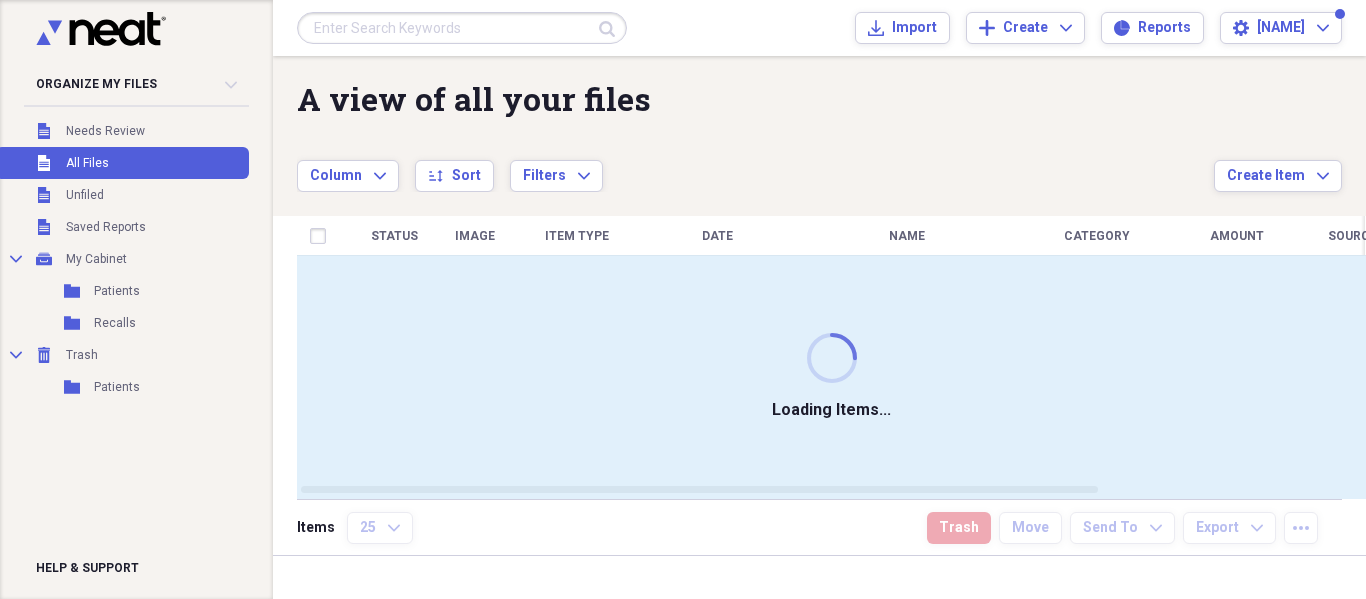 click at bounding box center [462, 28] 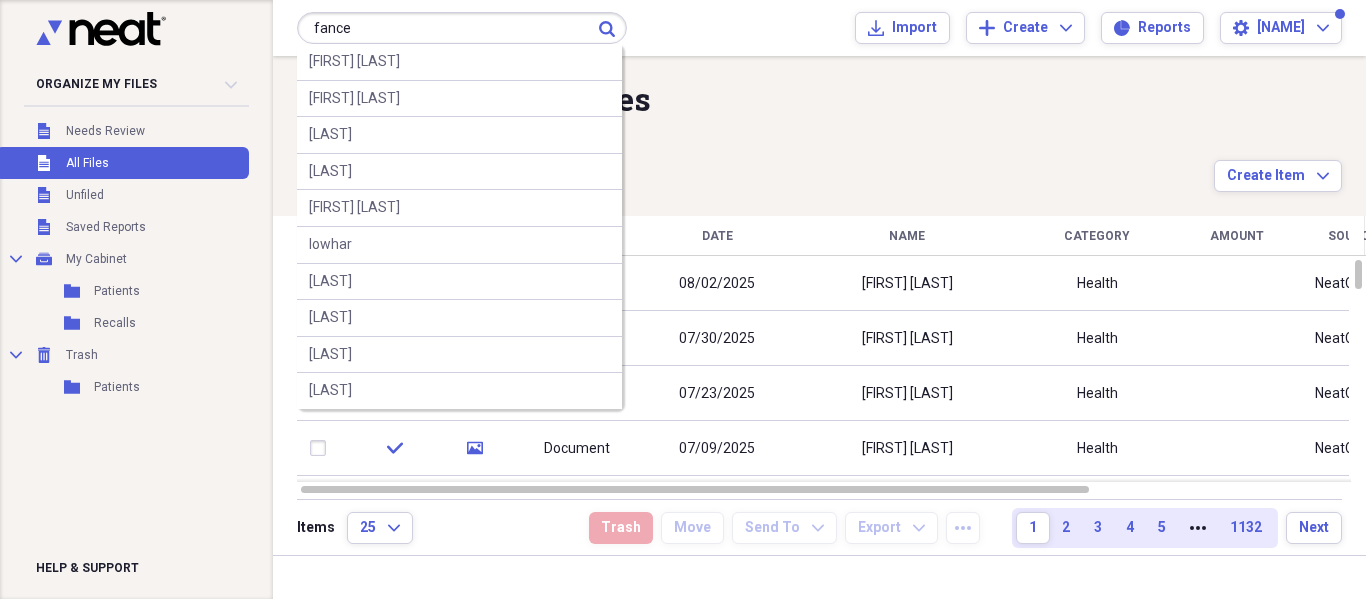 type on "fance" 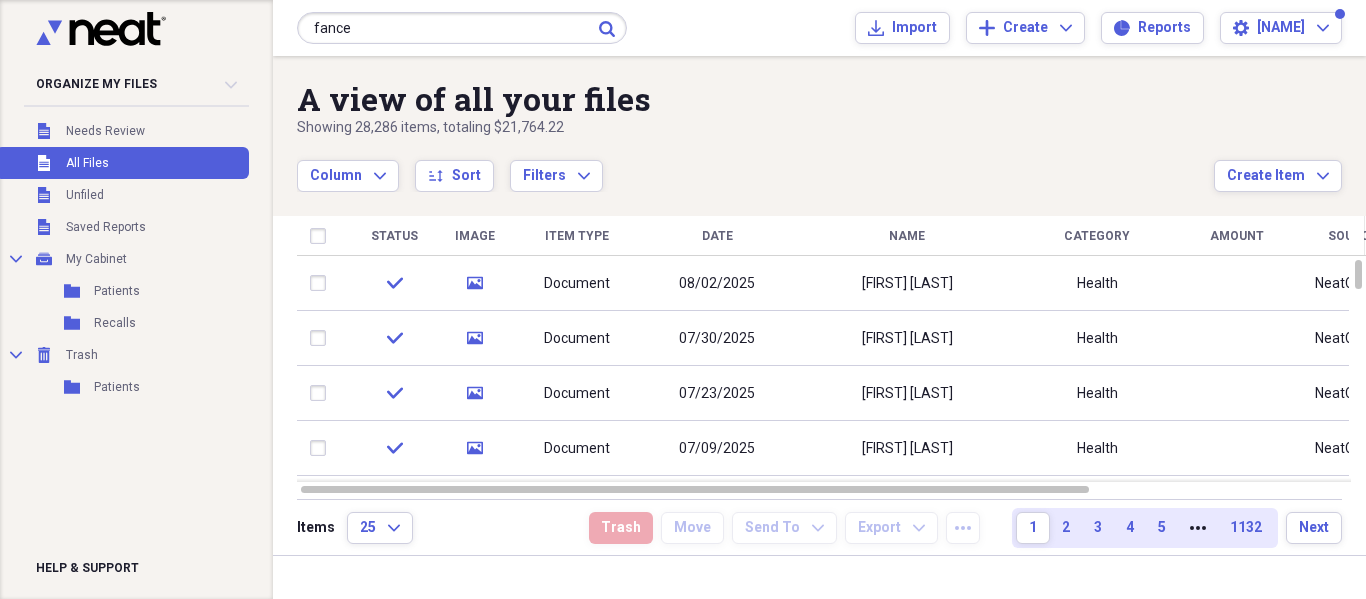 click on "Submit" 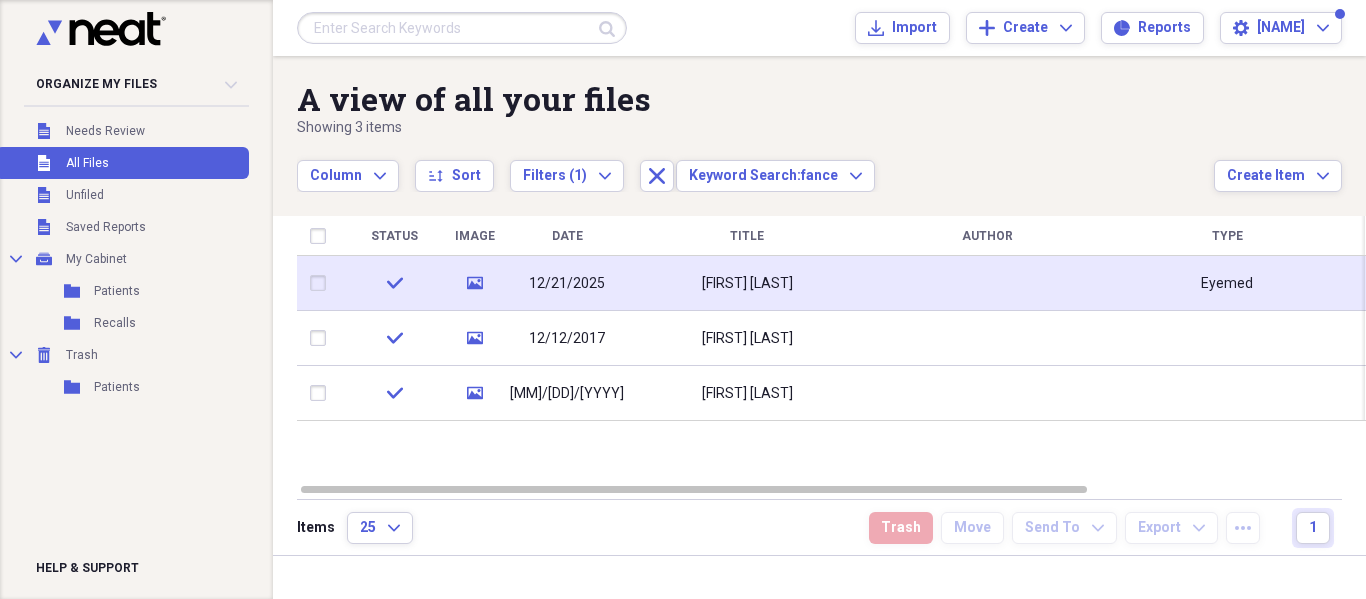 click on "Shawanda Fance" at bounding box center (747, 283) 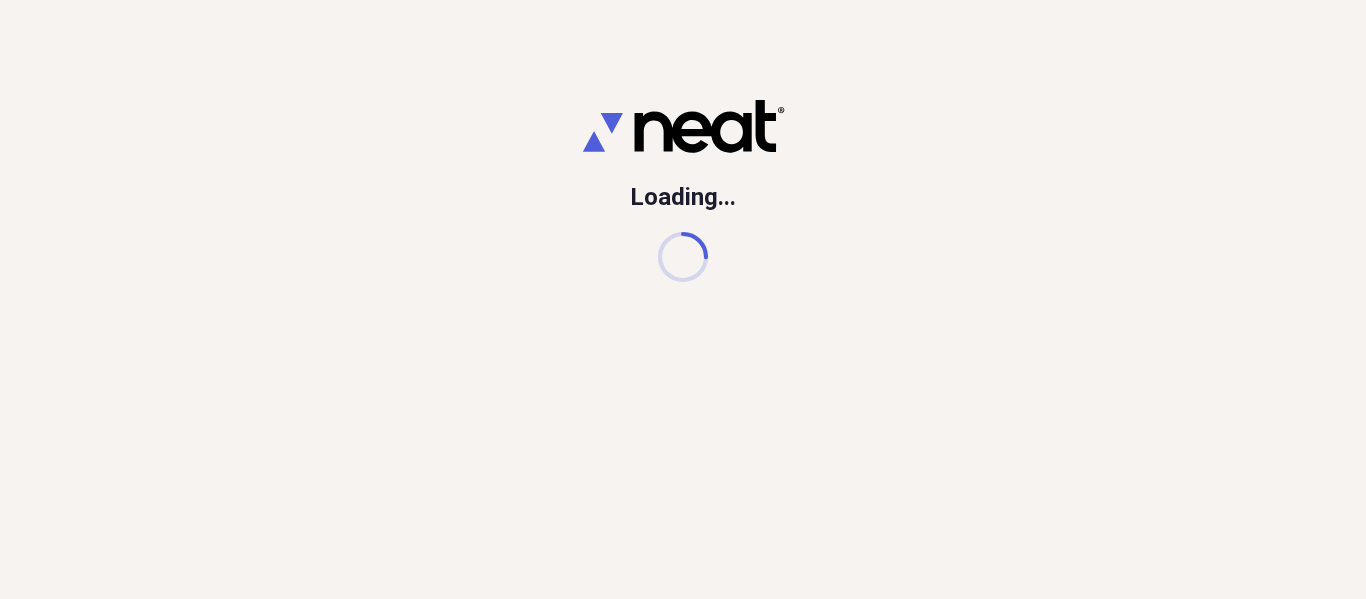 scroll, scrollTop: 0, scrollLeft: 0, axis: both 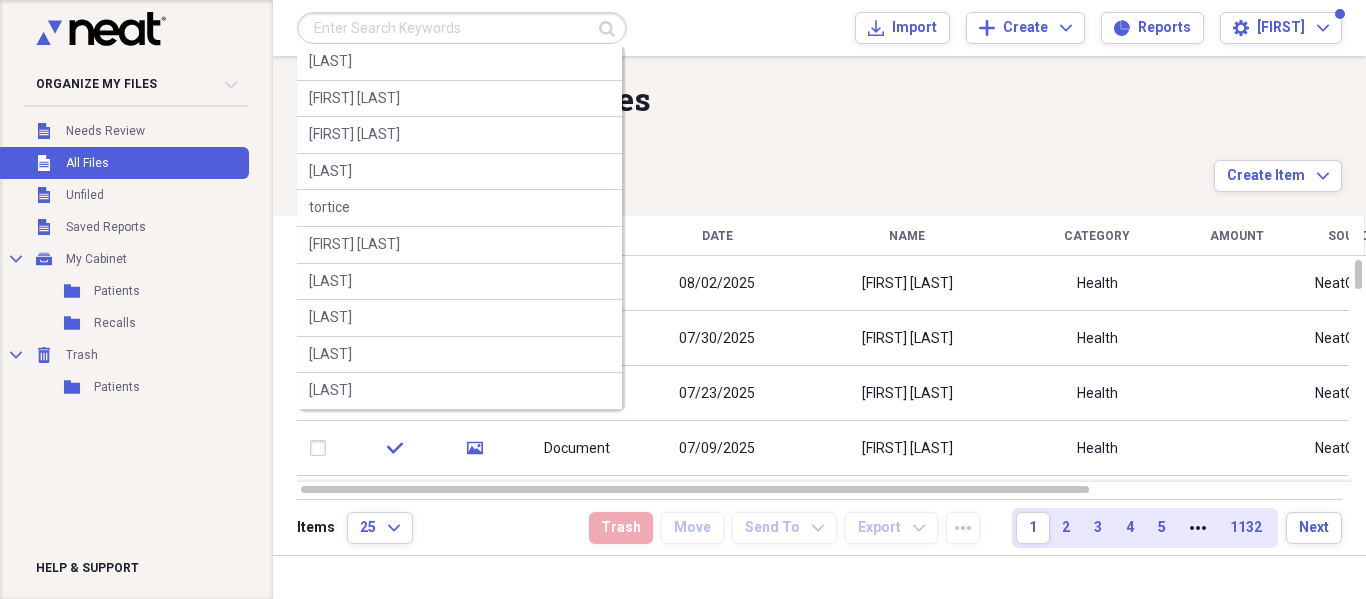 click at bounding box center (462, 28) 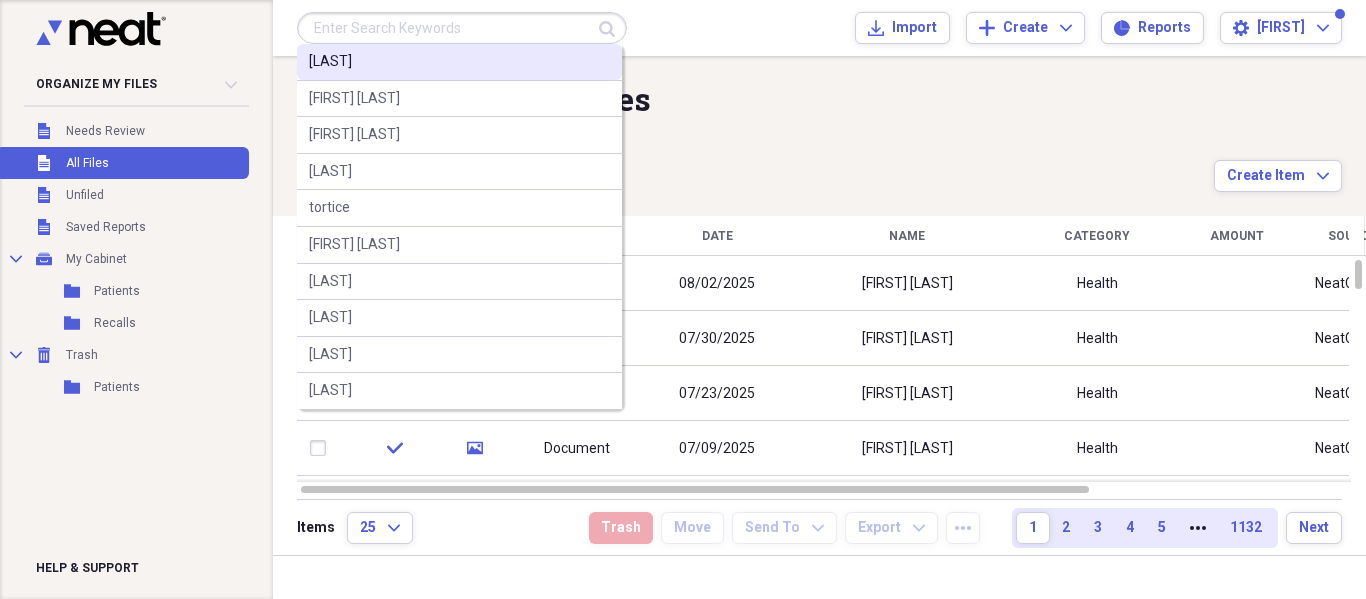 click on "fance" at bounding box center (459, 62) 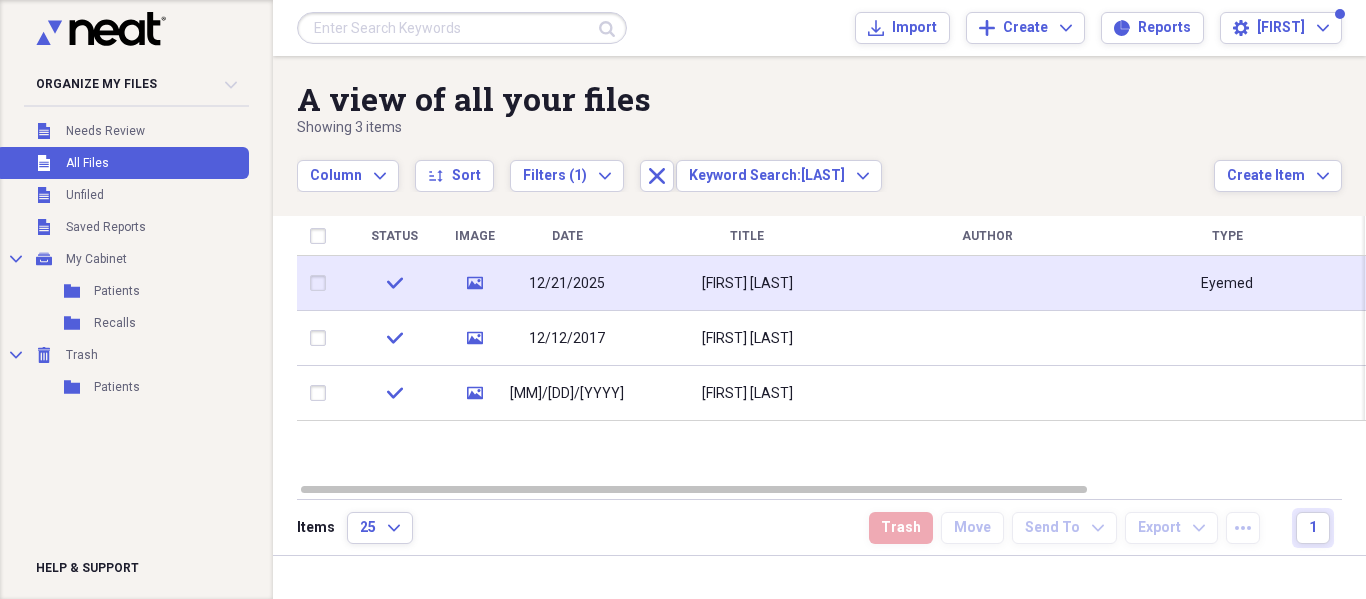 click on "[FIRST] [LAST]" at bounding box center [747, 283] 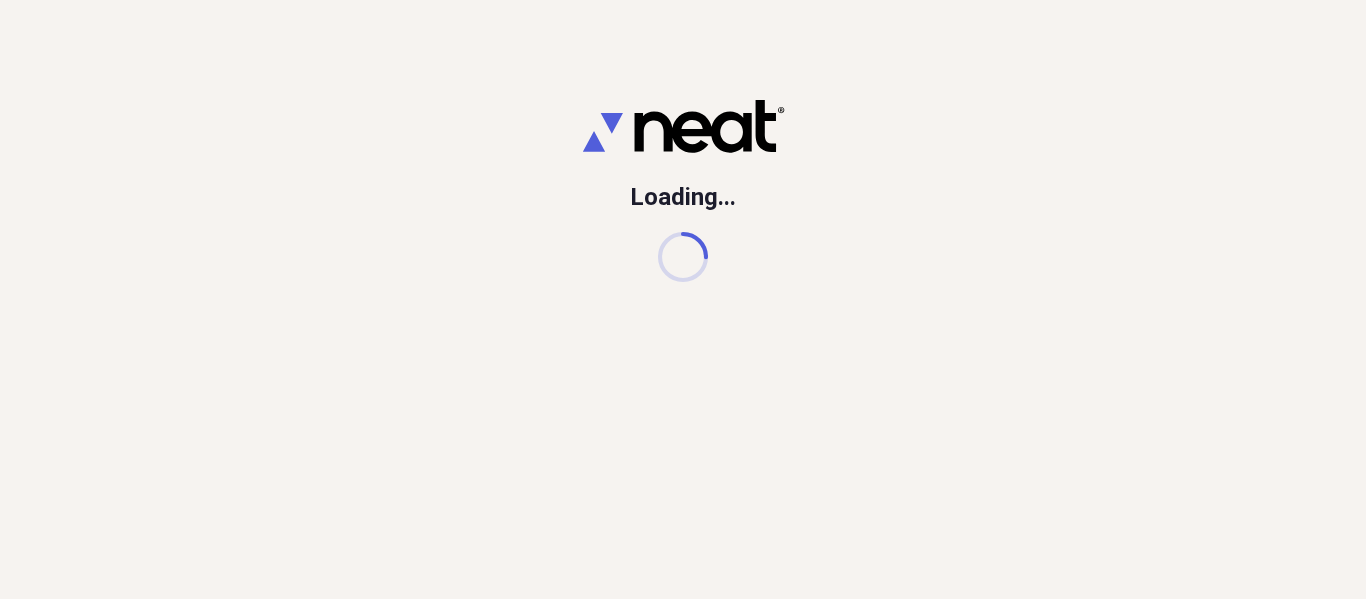 scroll, scrollTop: 0, scrollLeft: 0, axis: both 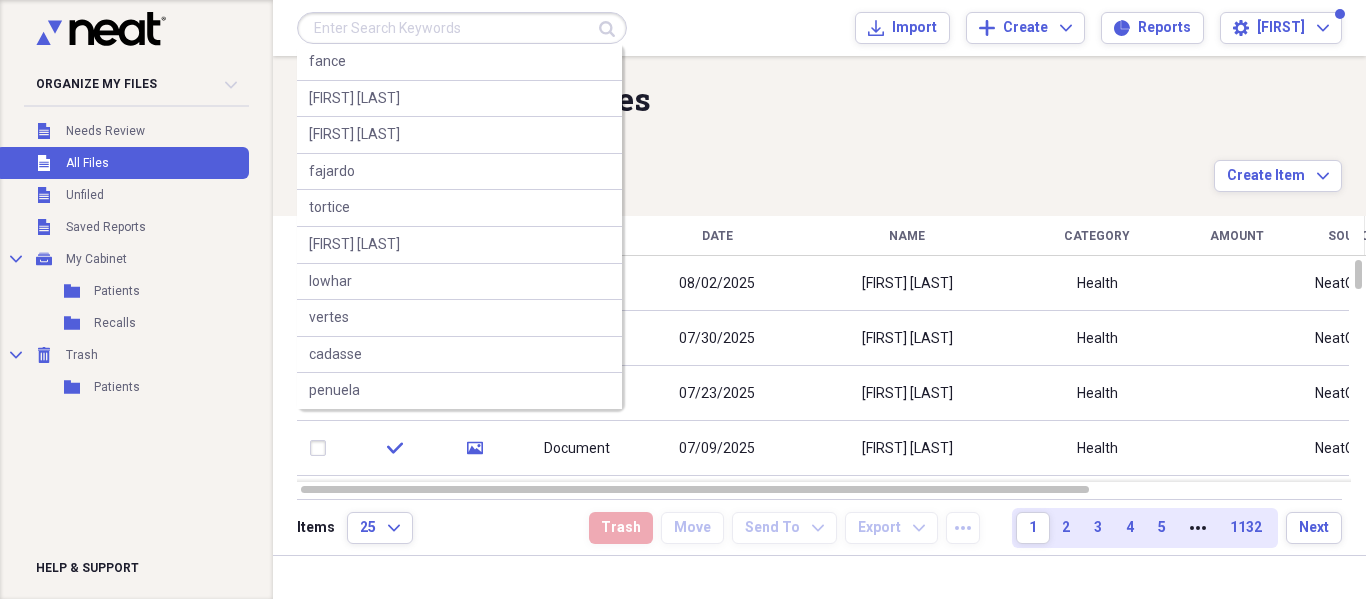 click at bounding box center [462, 28] 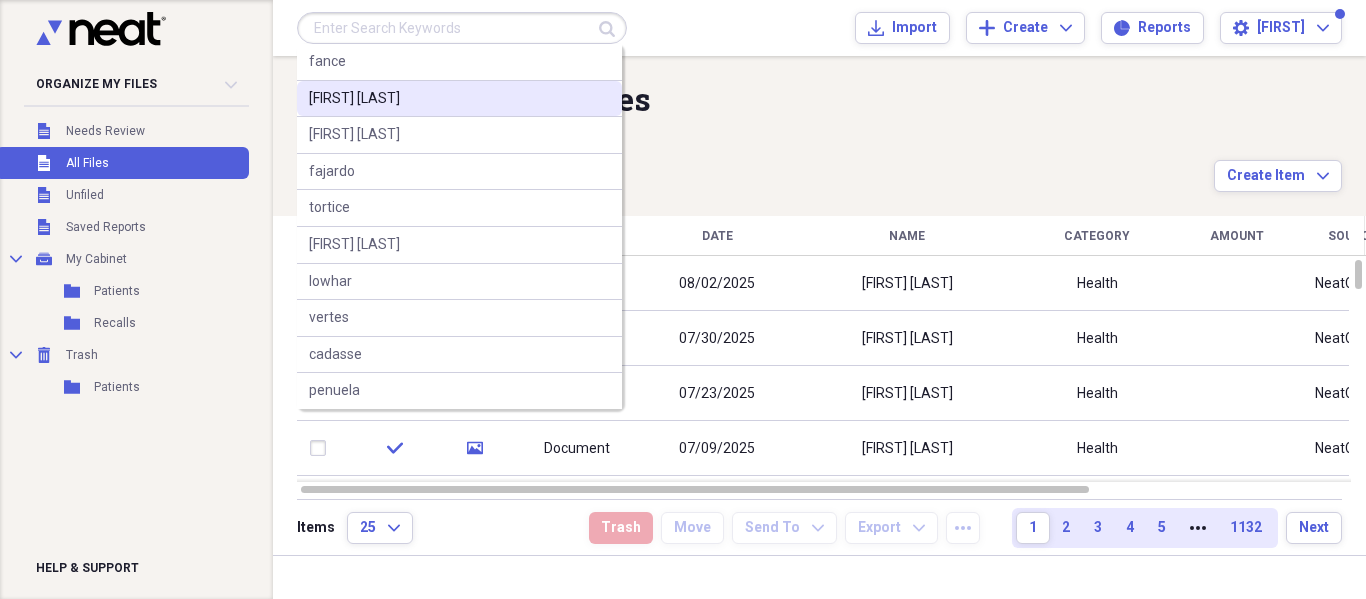 click on "rocio espinoza" at bounding box center [459, 99] 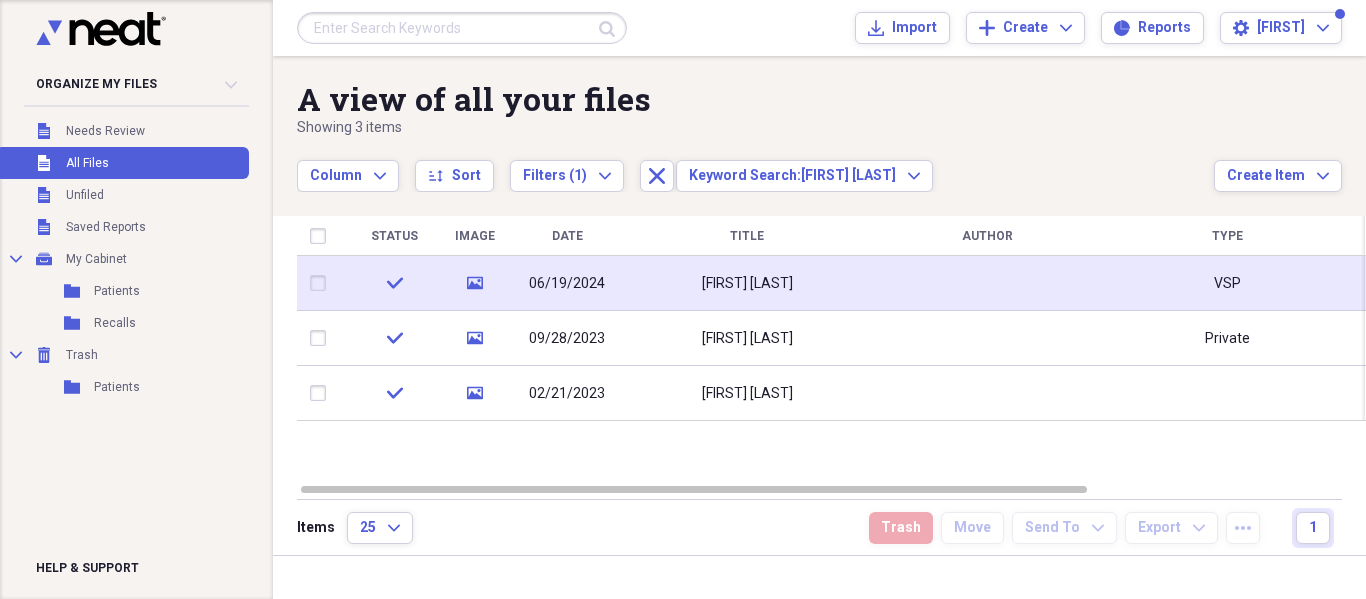 click on "Rocio Espinoza" at bounding box center (747, 283) 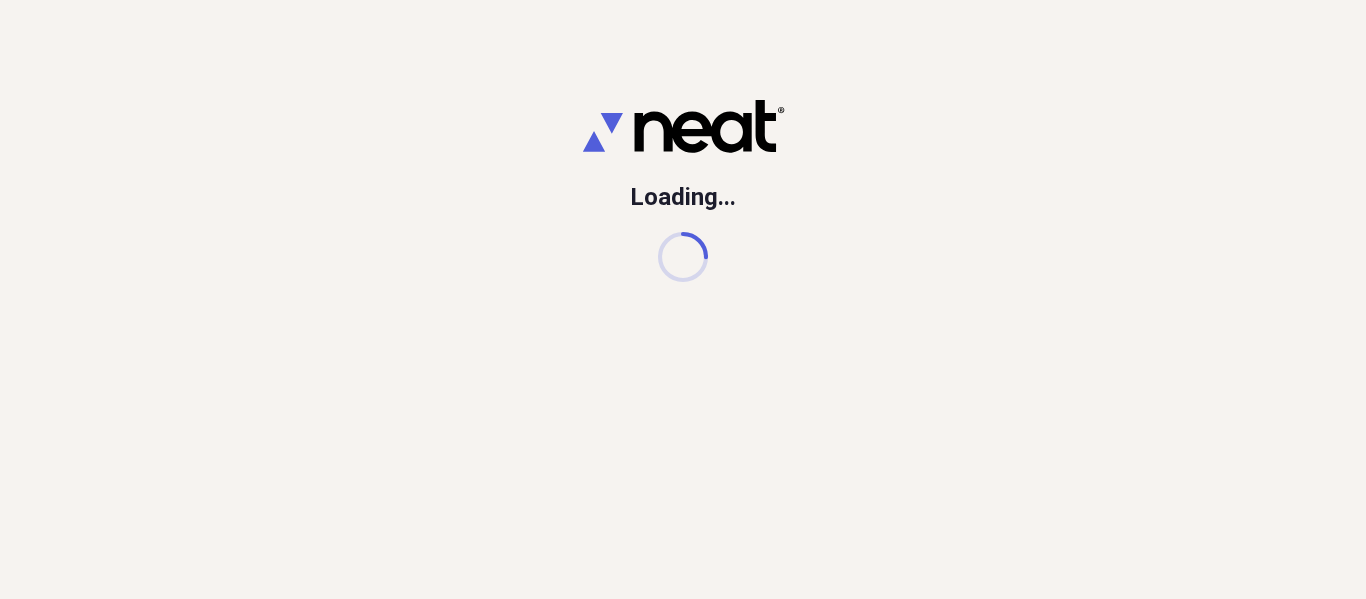 scroll, scrollTop: 0, scrollLeft: 0, axis: both 